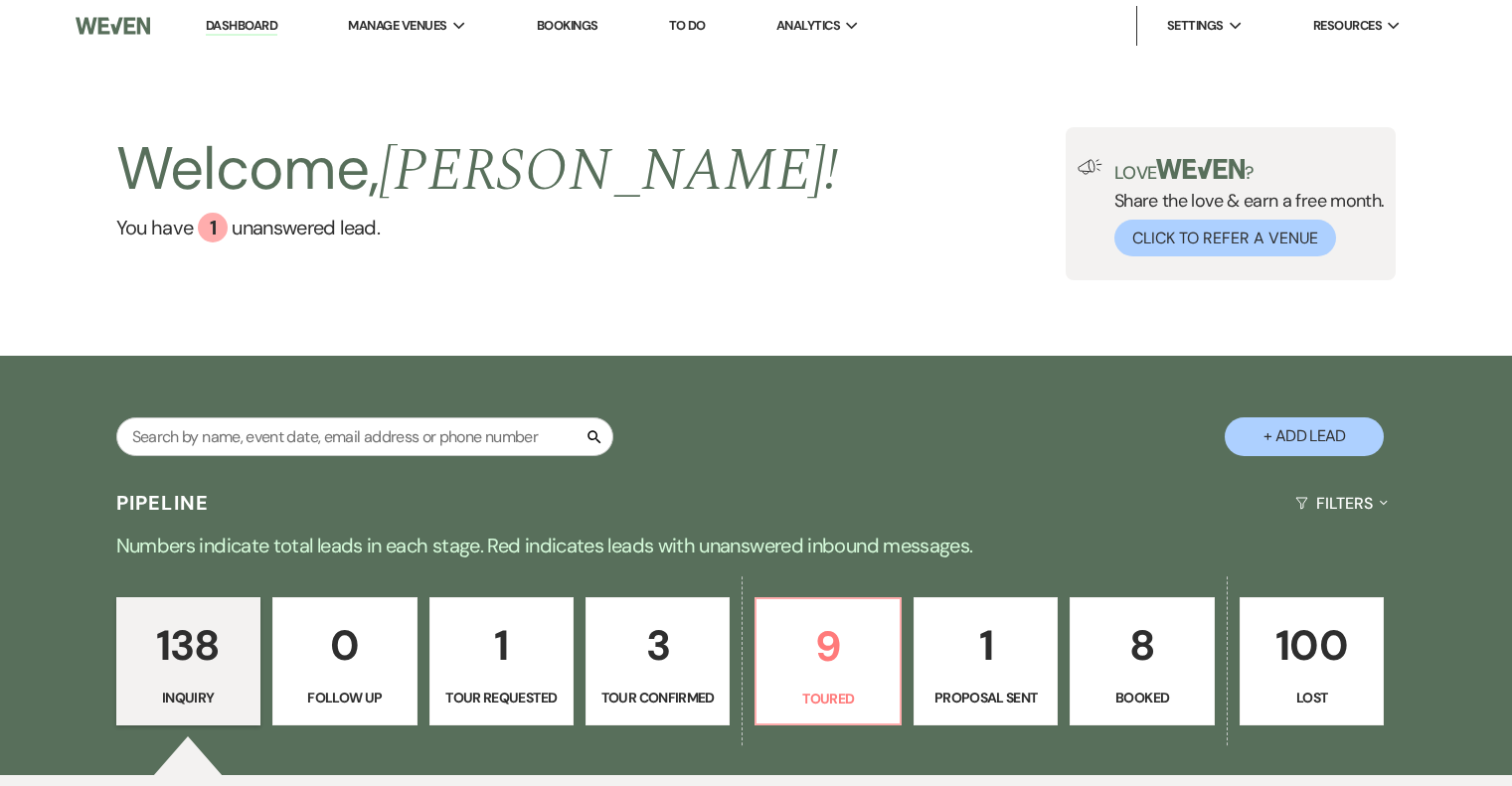 scroll, scrollTop: 0, scrollLeft: 0, axis: both 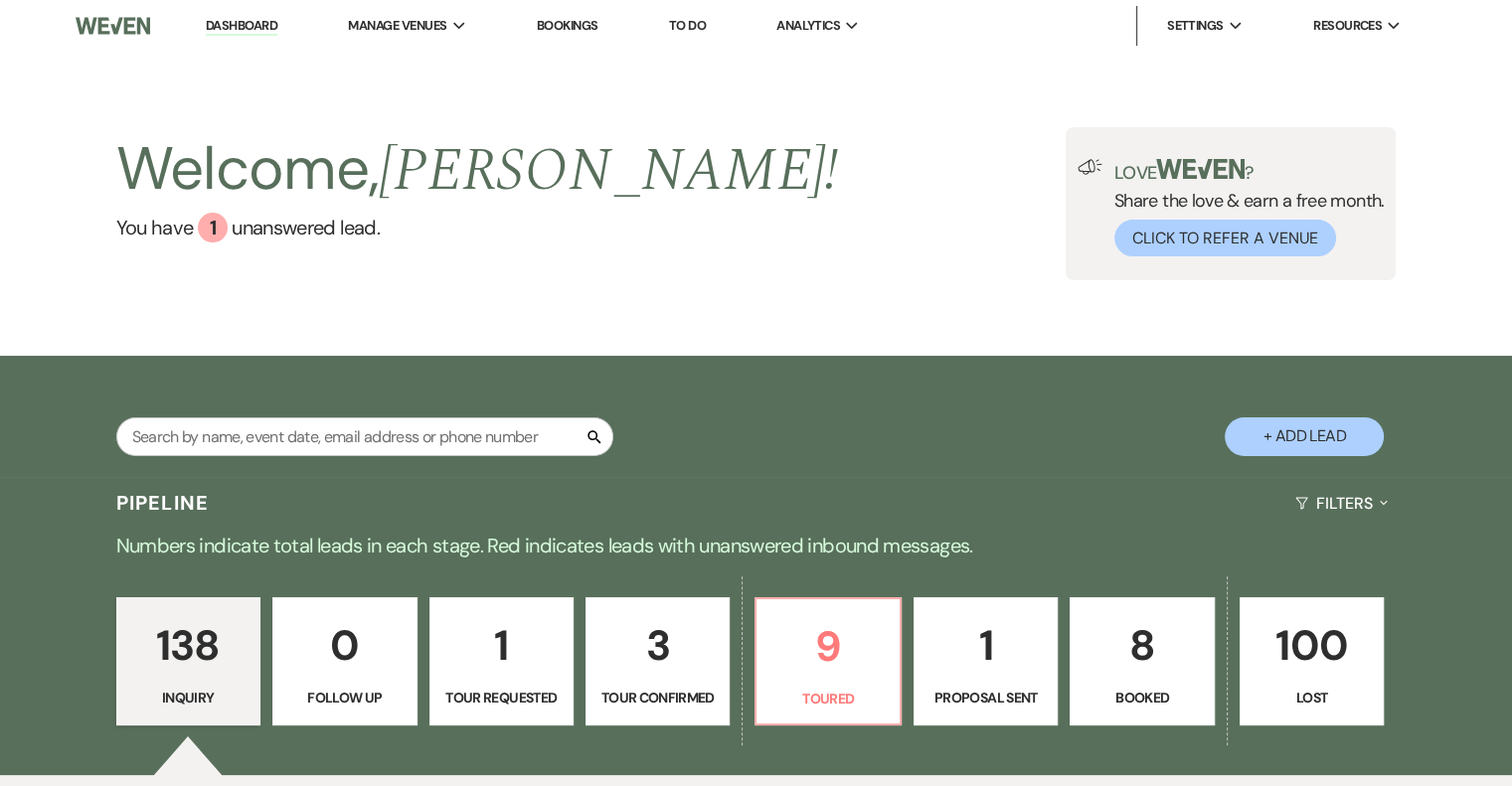 click on "8" at bounding box center [1141, 645] 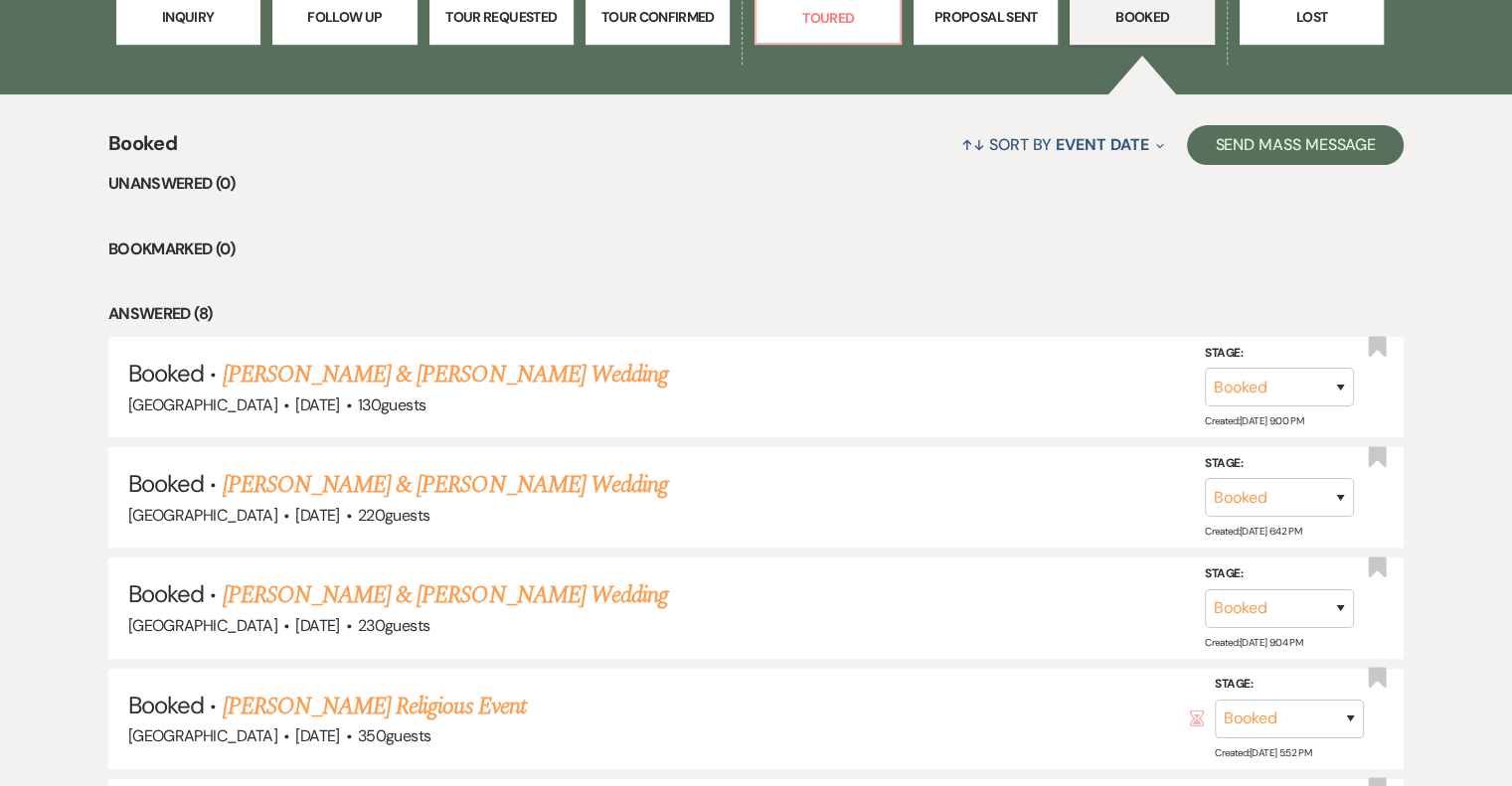 scroll, scrollTop: 682, scrollLeft: 0, axis: vertical 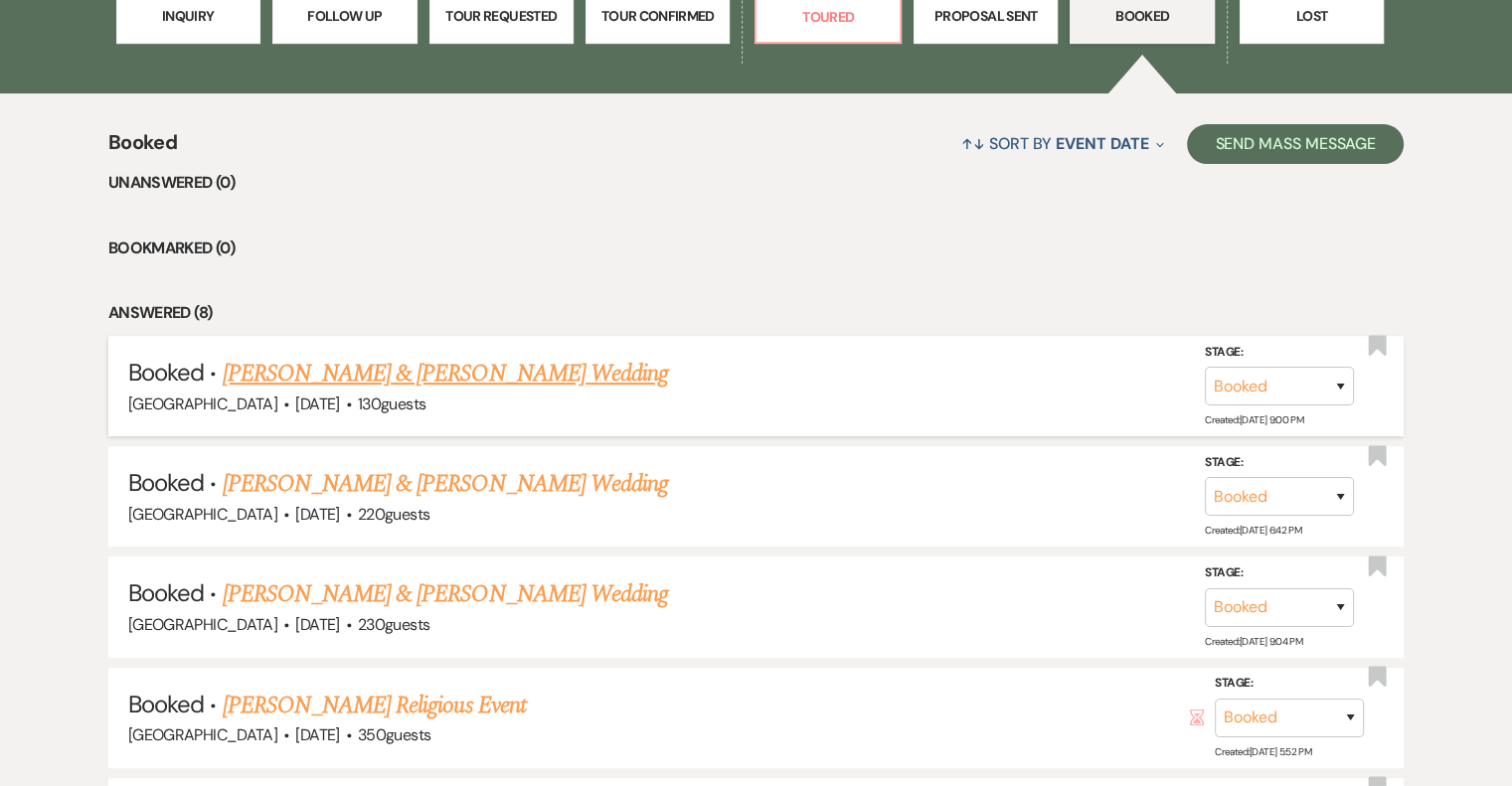 click on "[PERSON_NAME] & [PERSON_NAME] Wedding" at bounding box center [445, 374] 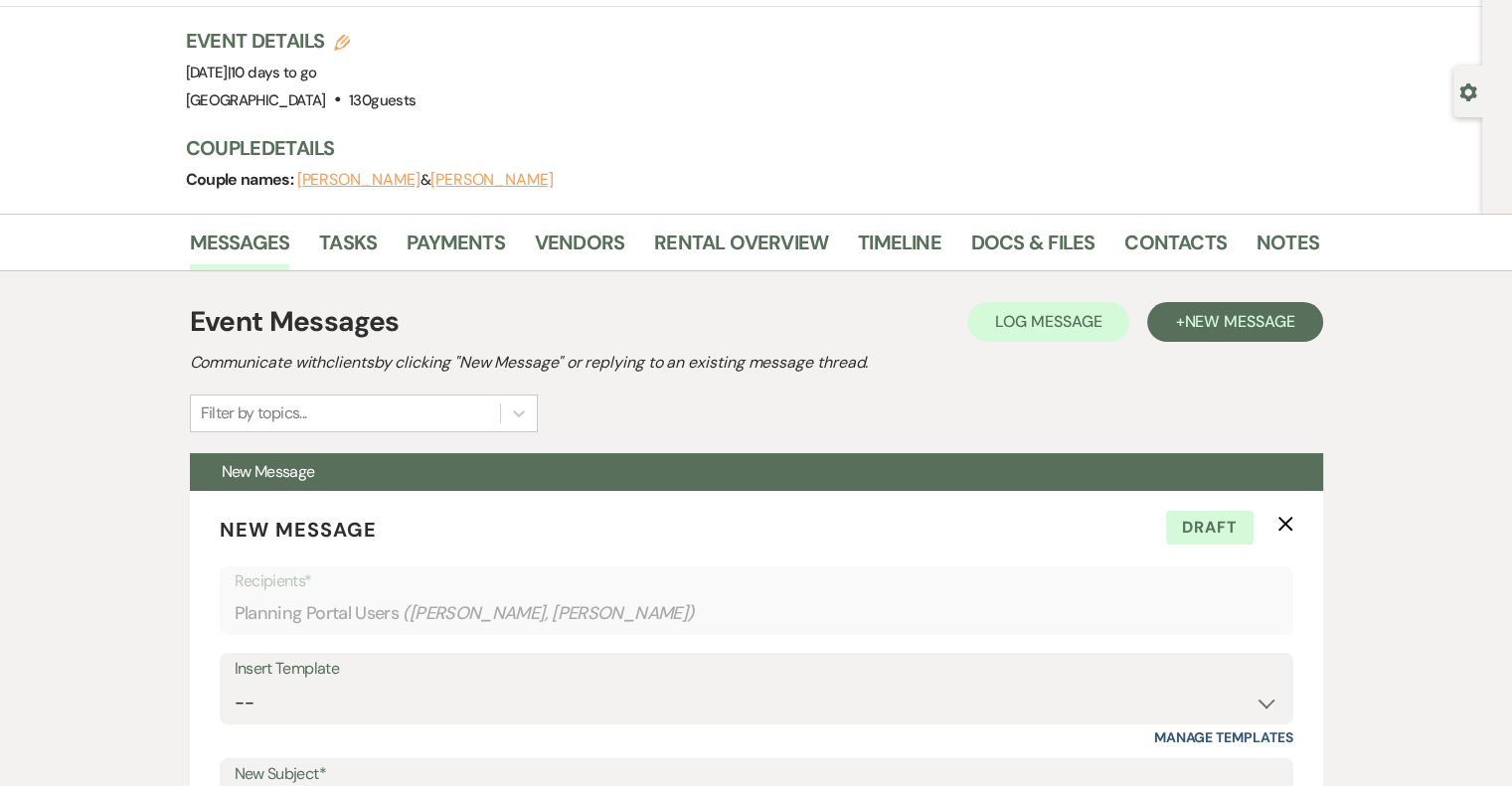 scroll, scrollTop: 0, scrollLeft: 0, axis: both 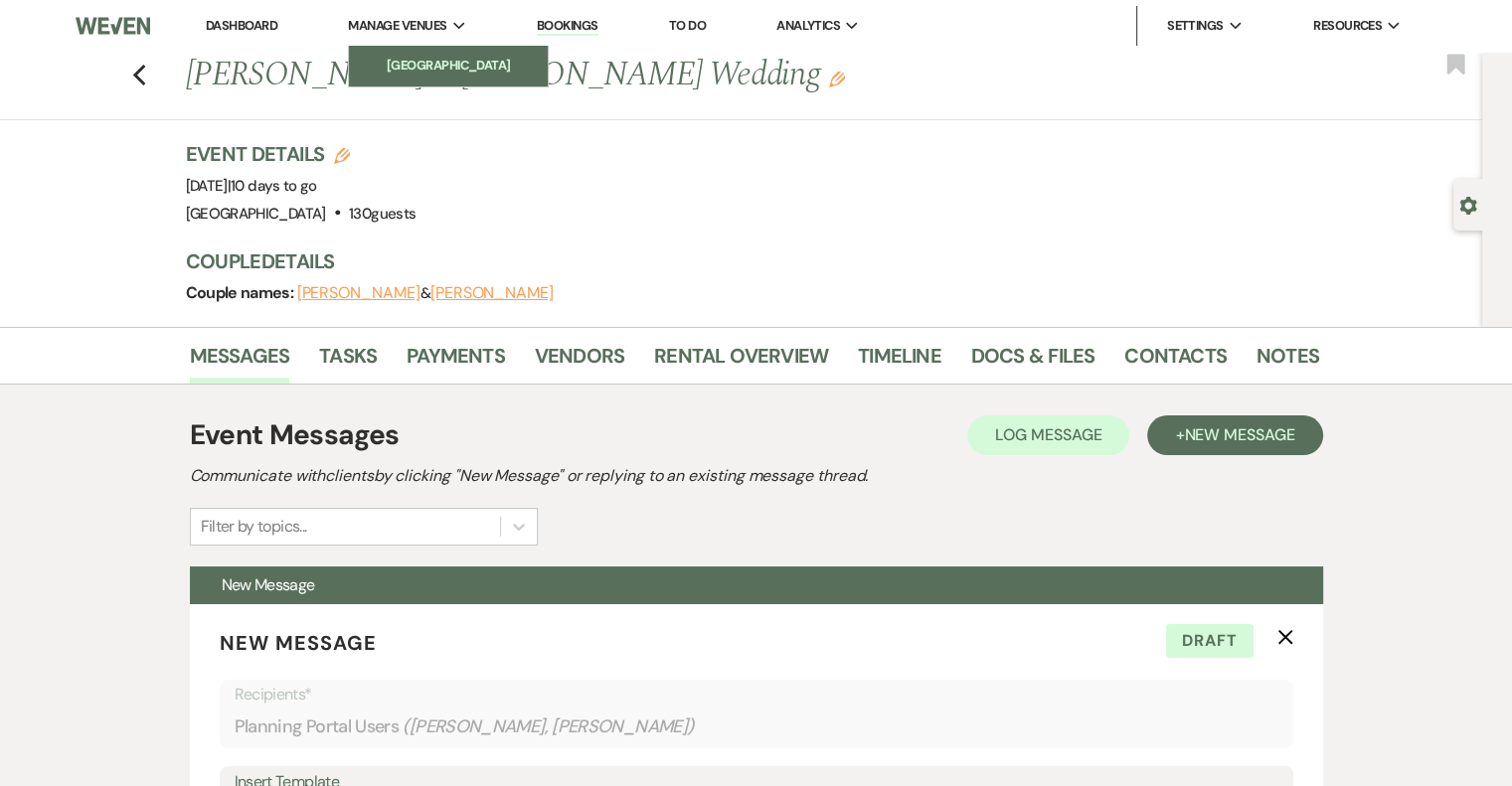 click on "[GEOGRAPHIC_DATA]" at bounding box center (448, 66) 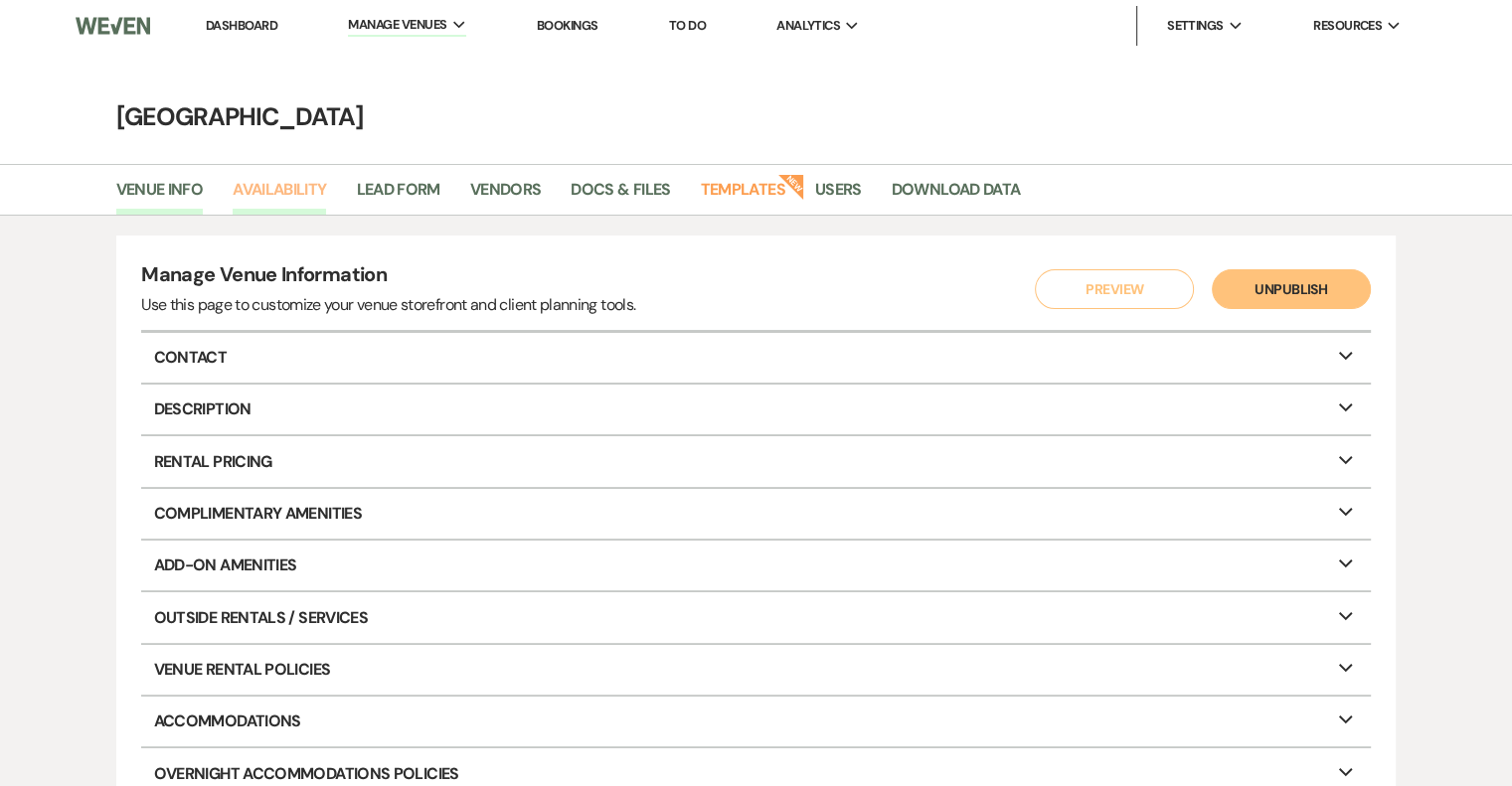 click on "Availability" at bounding box center (279, 196) 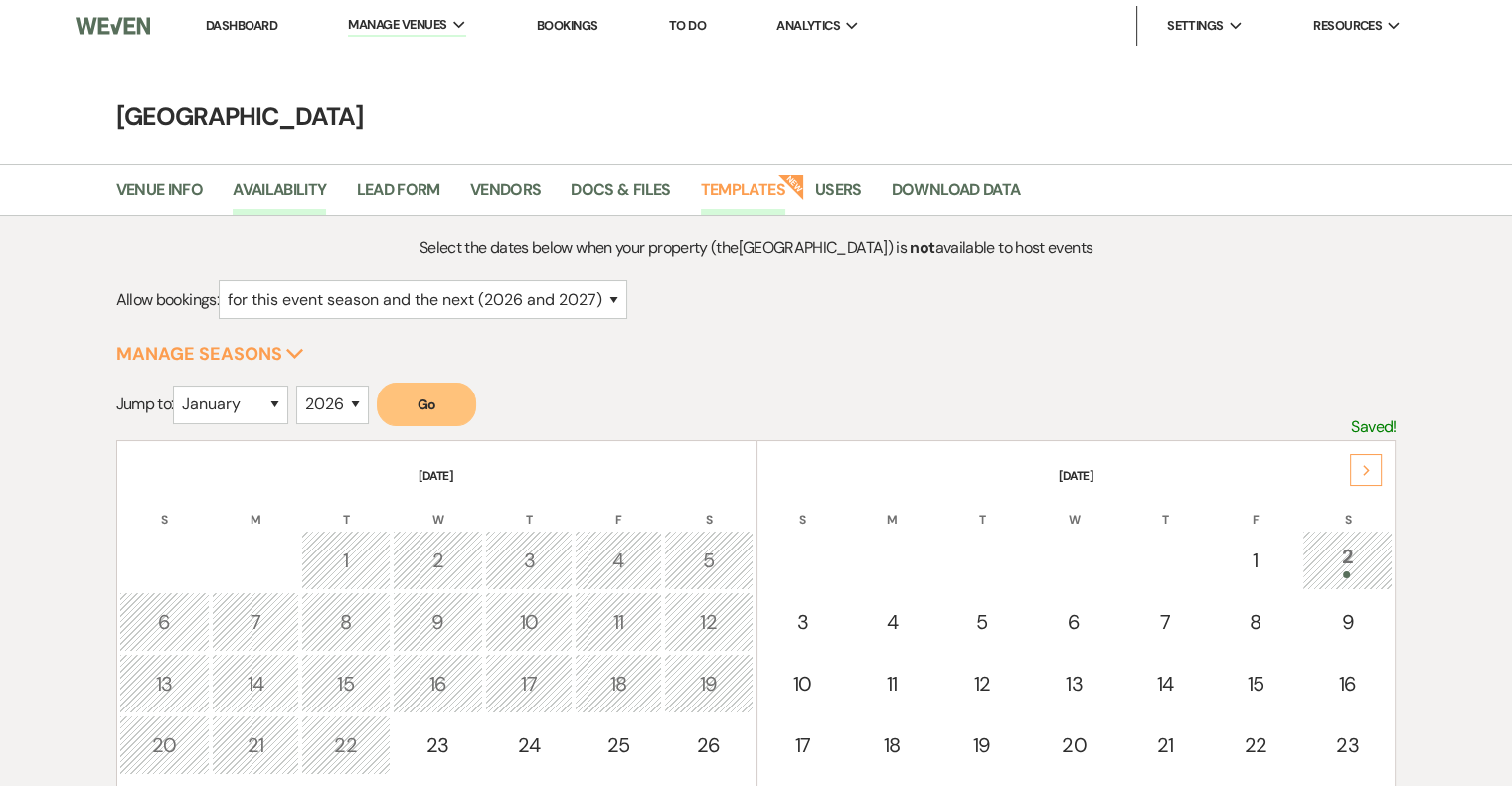 click on "Templates" at bounding box center (743, 196) 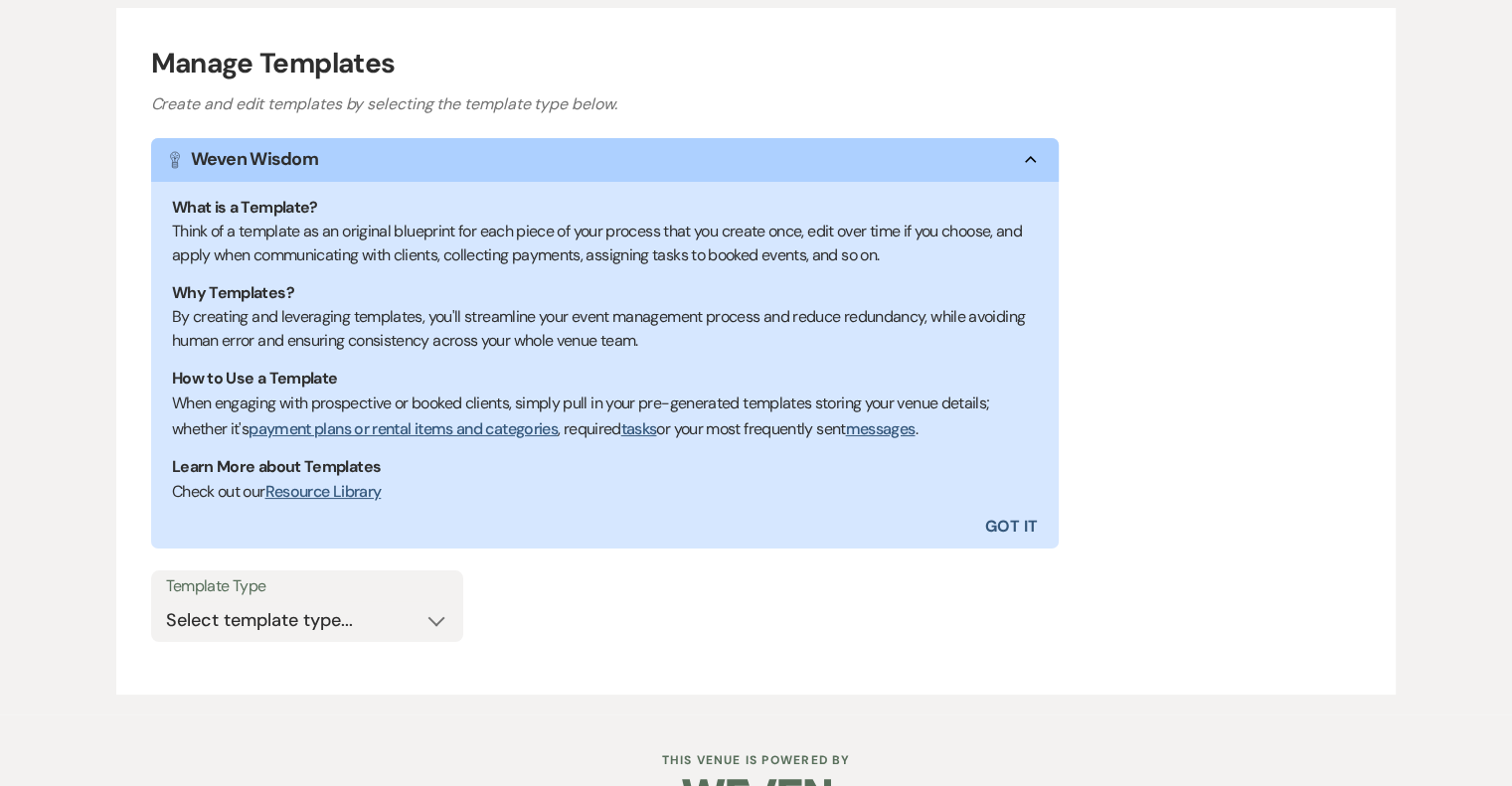 scroll, scrollTop: 282, scrollLeft: 0, axis: vertical 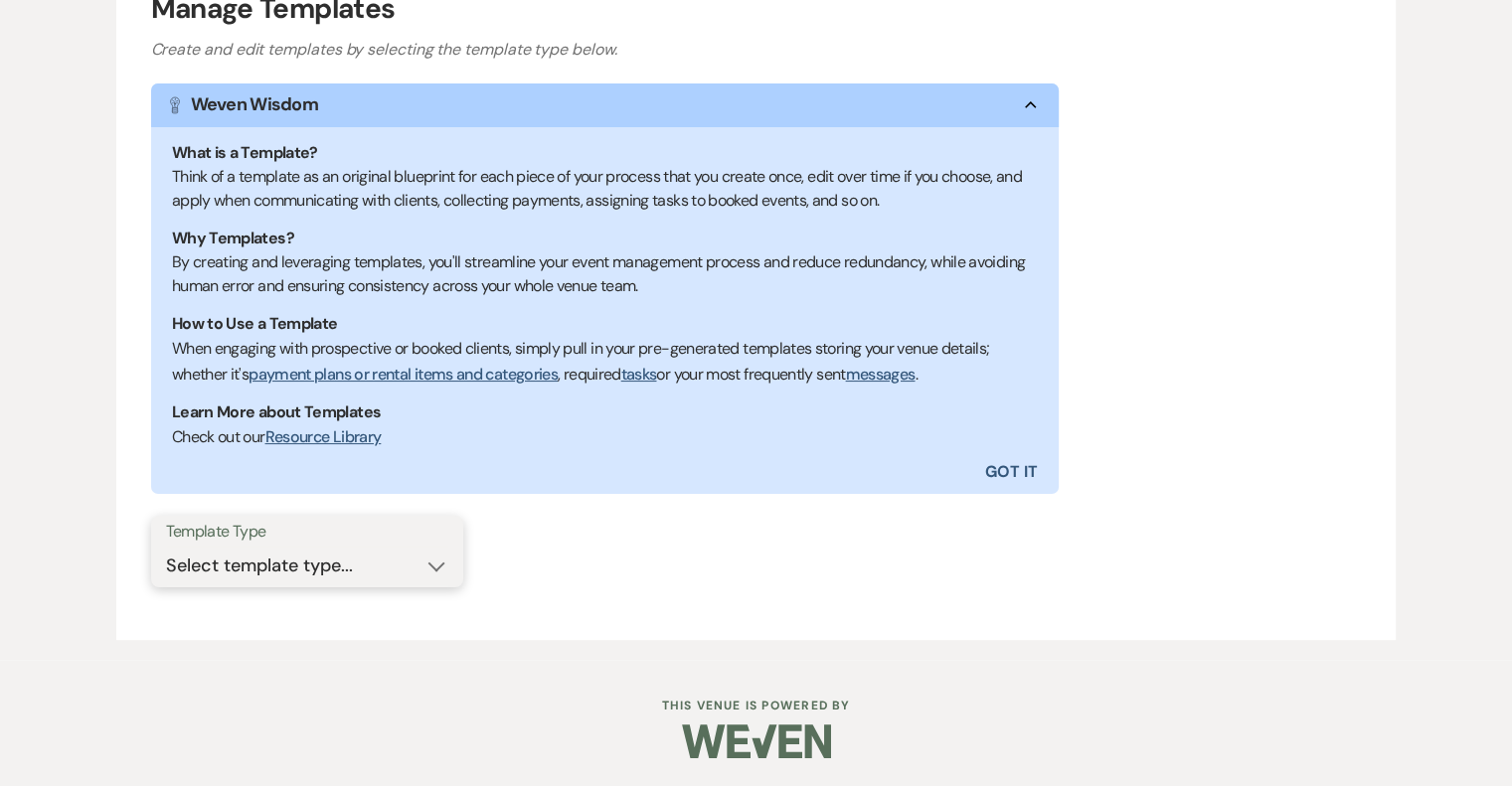 click on "Select template type... Task List Message Templates Payment Plan Inventory Items Categories" at bounding box center (307, 565) 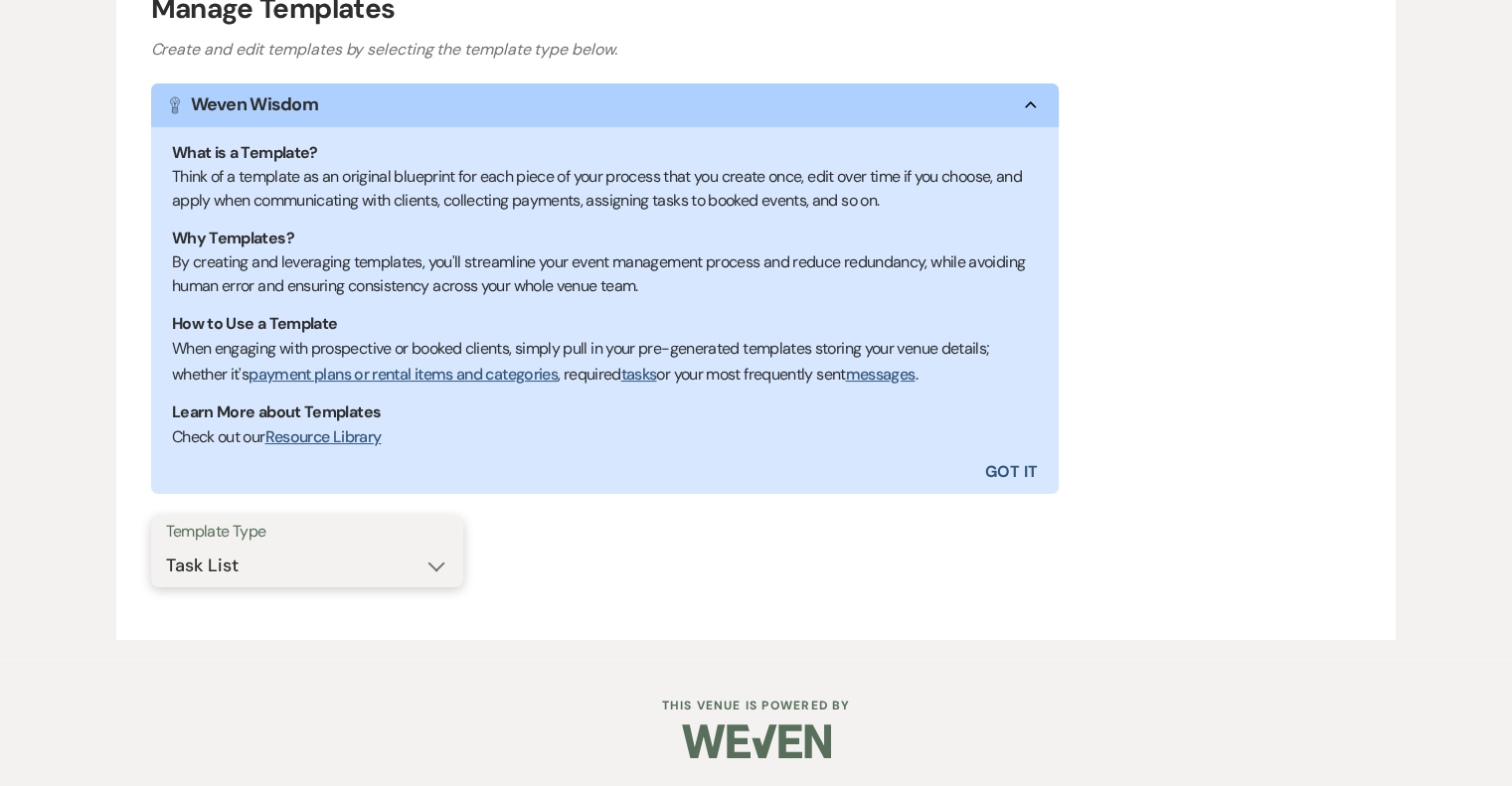 click on "Select template type... Task List Message Templates Payment Plan Inventory Items Categories" at bounding box center (307, 565) 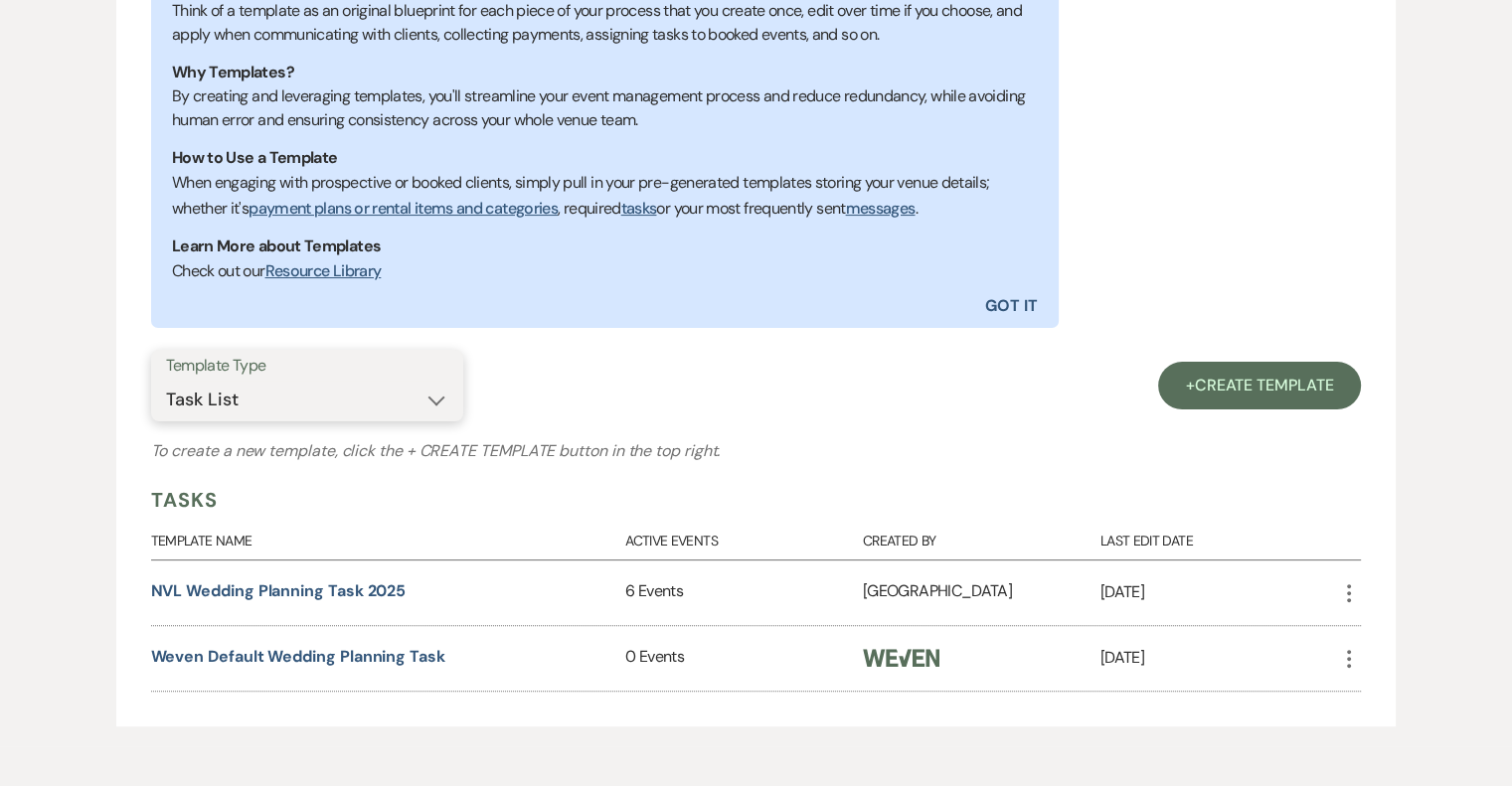 scroll, scrollTop: 533, scrollLeft: 0, axis: vertical 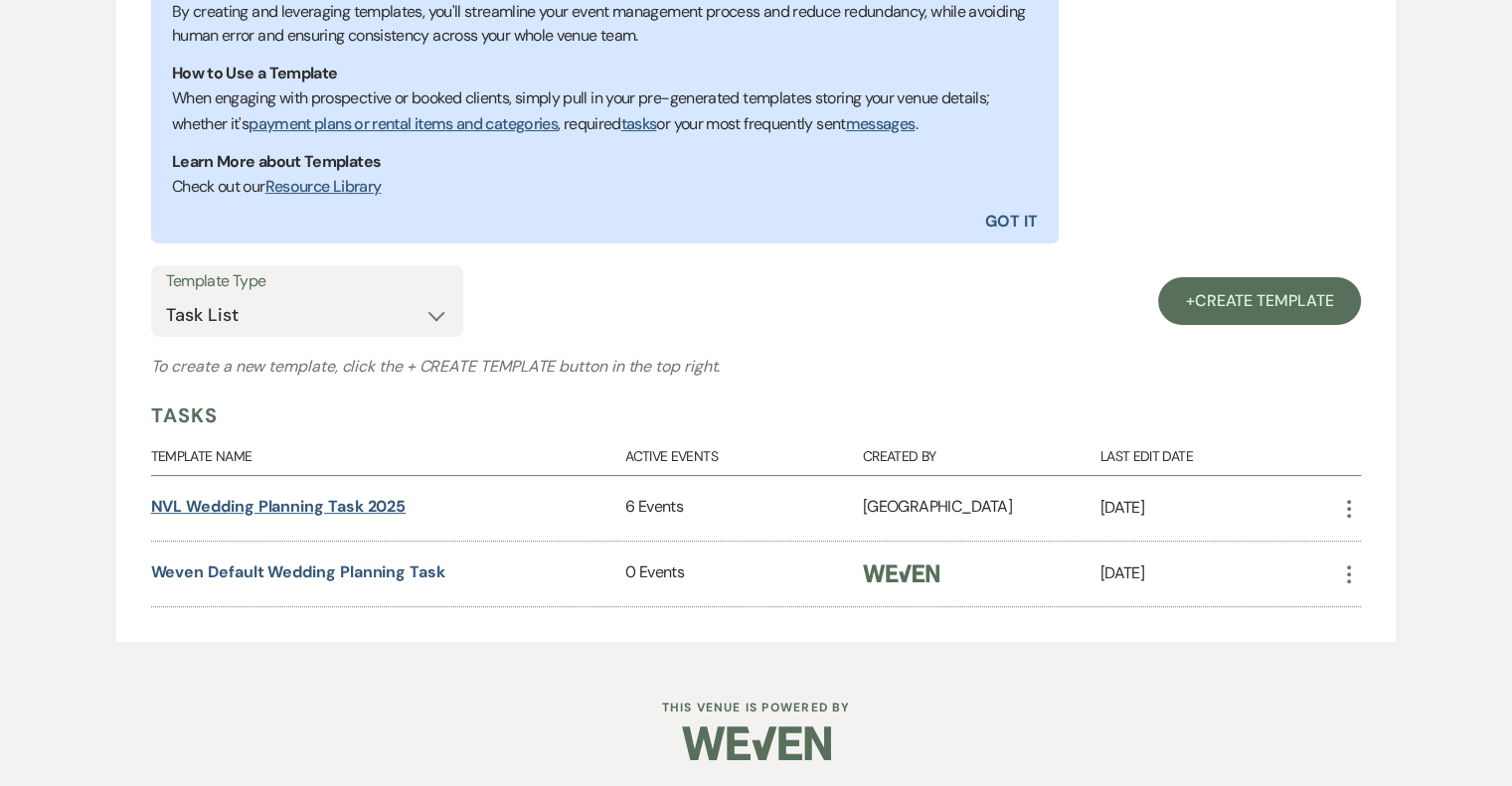 click on "NVL Wedding Planning Task 2025" at bounding box center [278, 506] 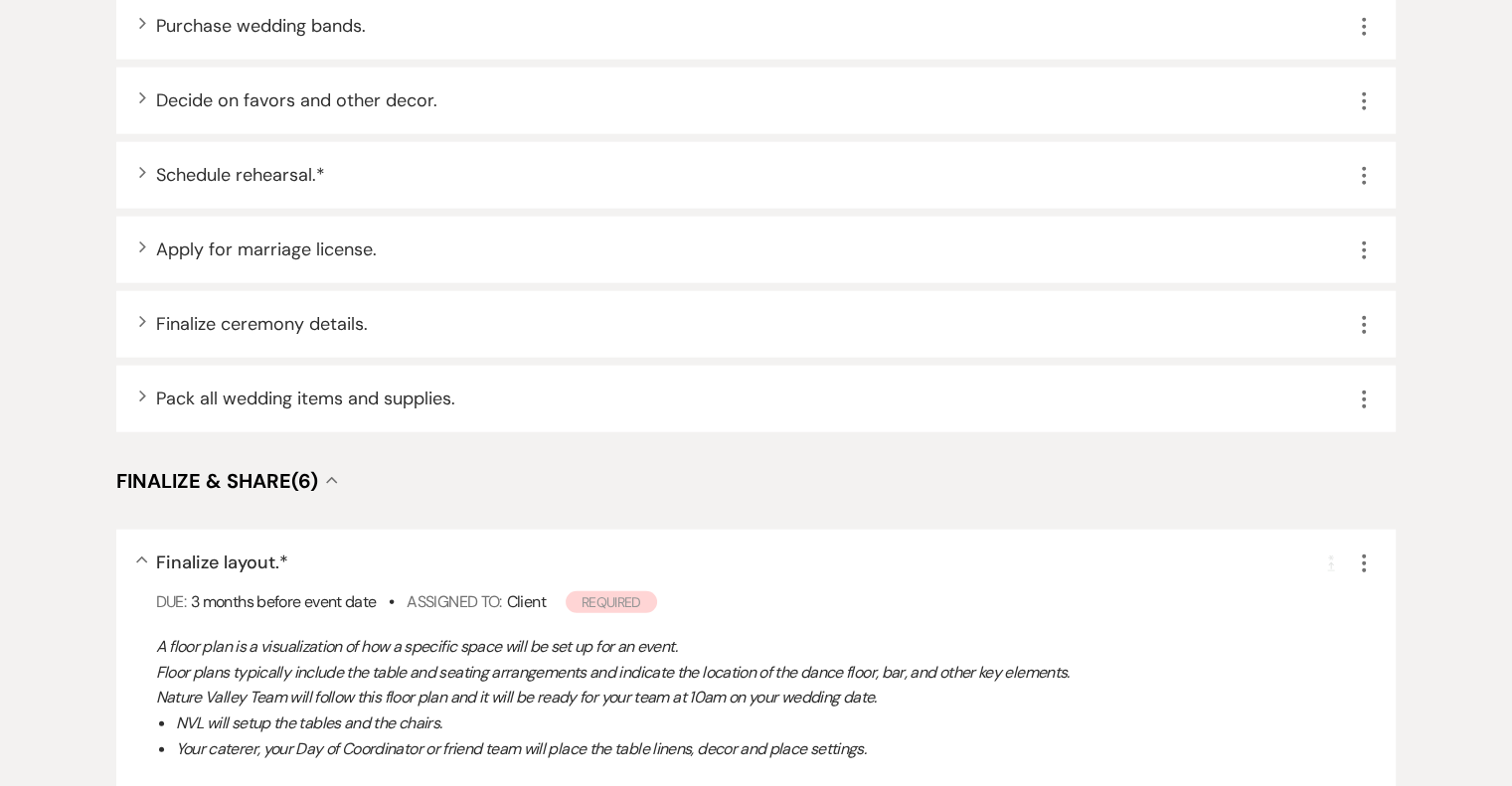 scroll, scrollTop: 5103, scrollLeft: 0, axis: vertical 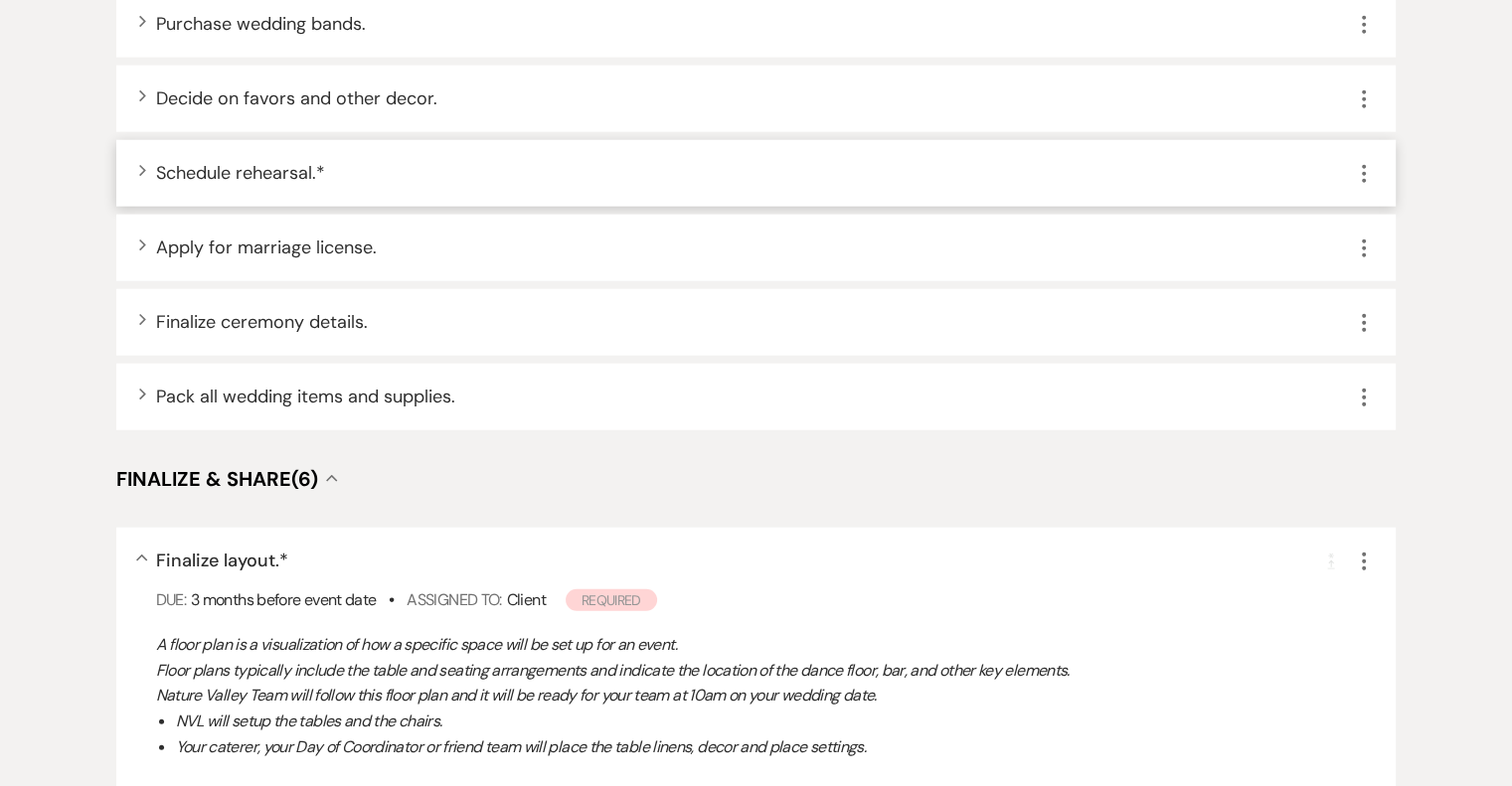 click on "Schedule rehearsal. *" at bounding box center (241, 173) 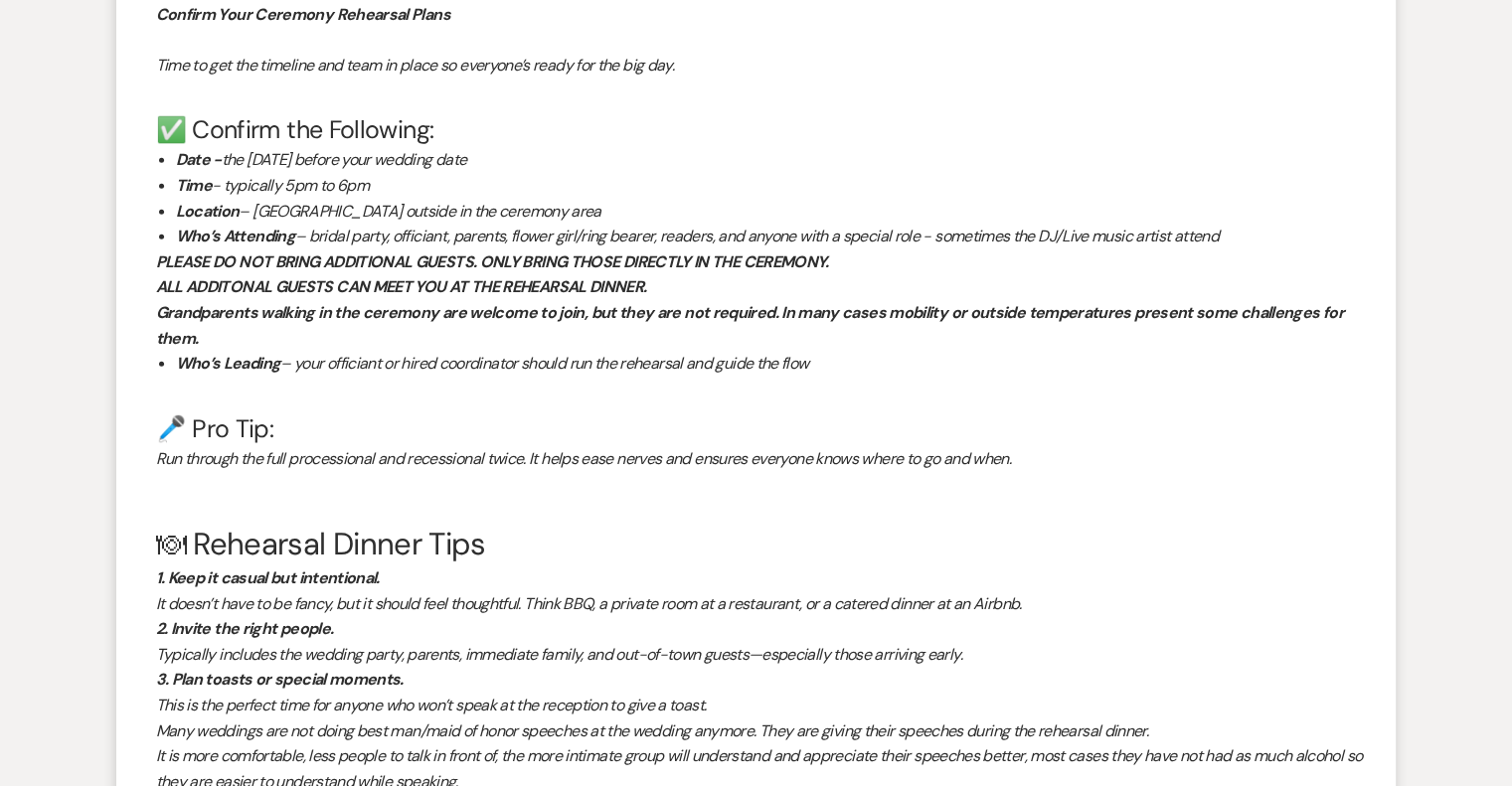 scroll, scrollTop: 5402, scrollLeft: 0, axis: vertical 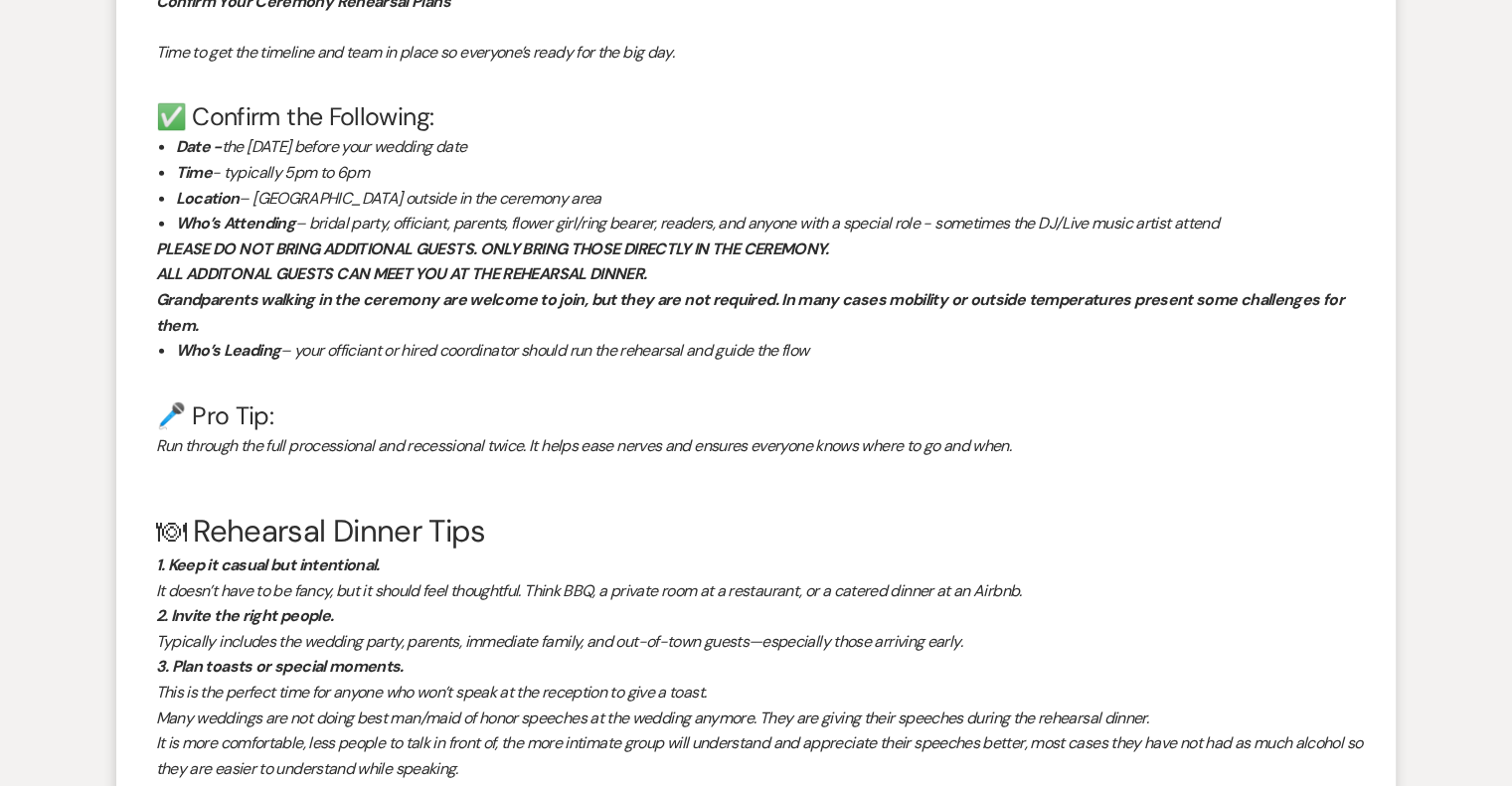 drag, startPoint x: 152, startPoint y: 244, endPoint x: 1387, endPoint y: 306, distance: 1236.5553 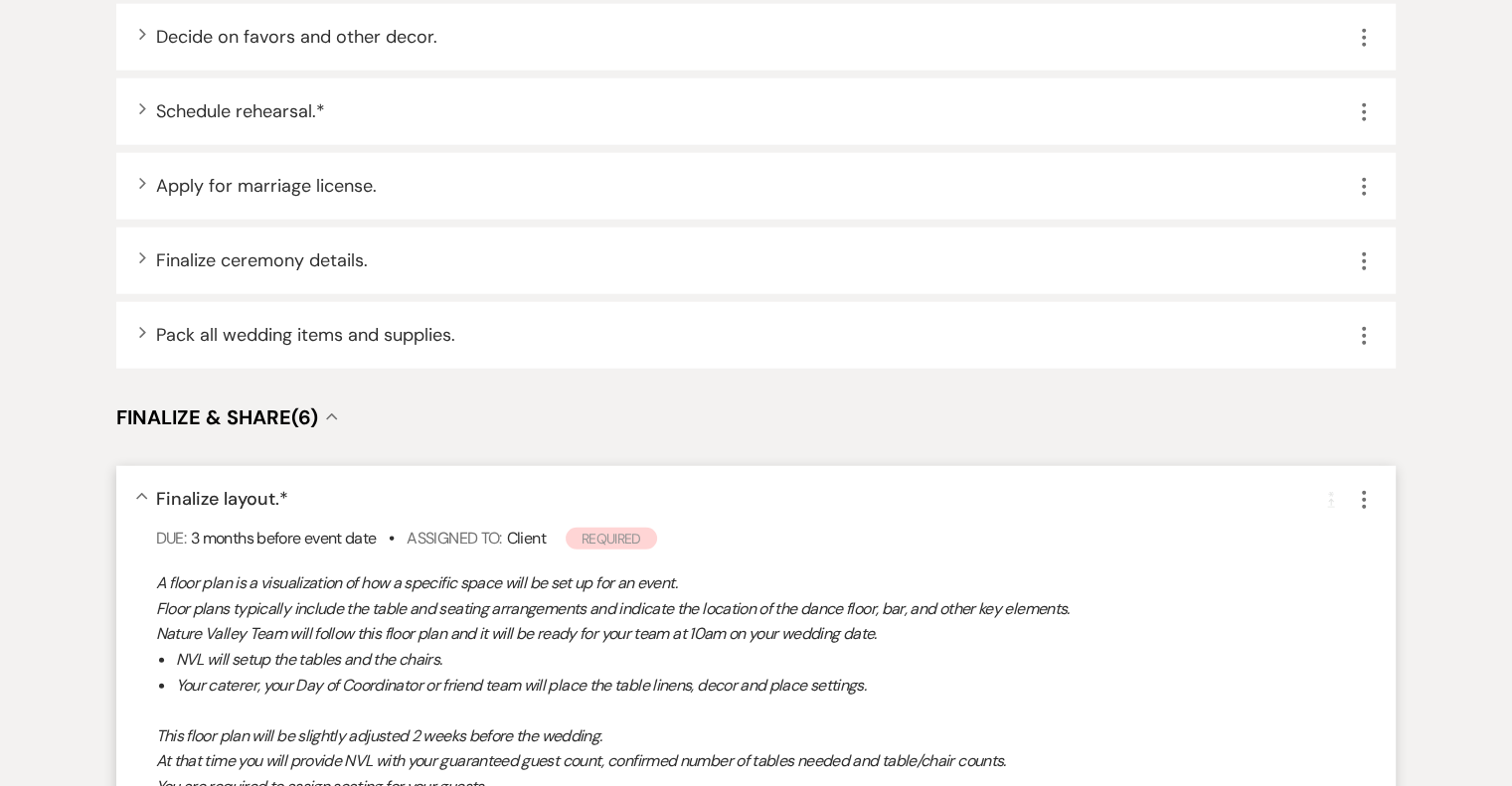 scroll, scrollTop: 5163, scrollLeft: 0, axis: vertical 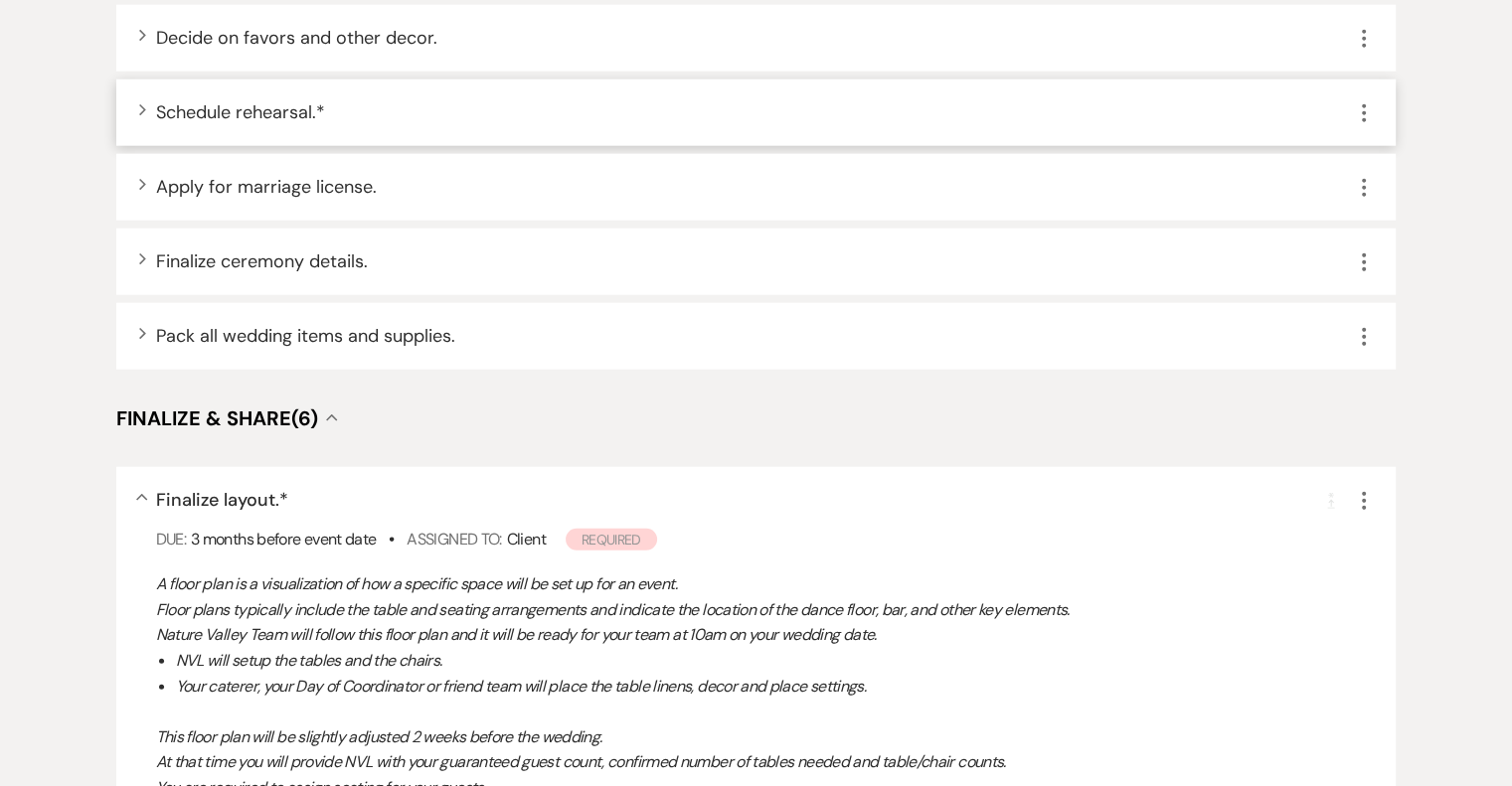 click on "Schedule rehearsal. *" at bounding box center [241, 112] 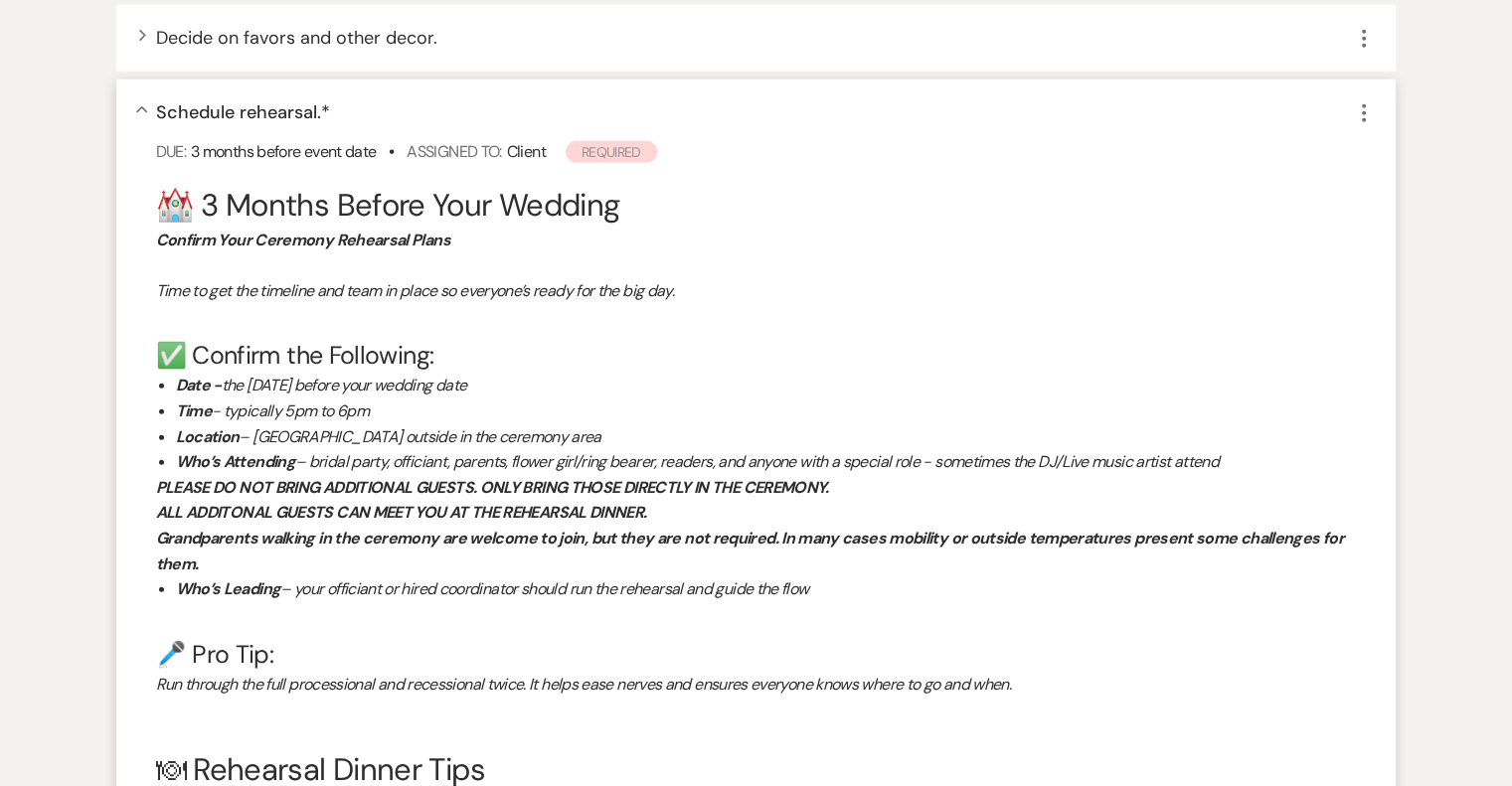 click 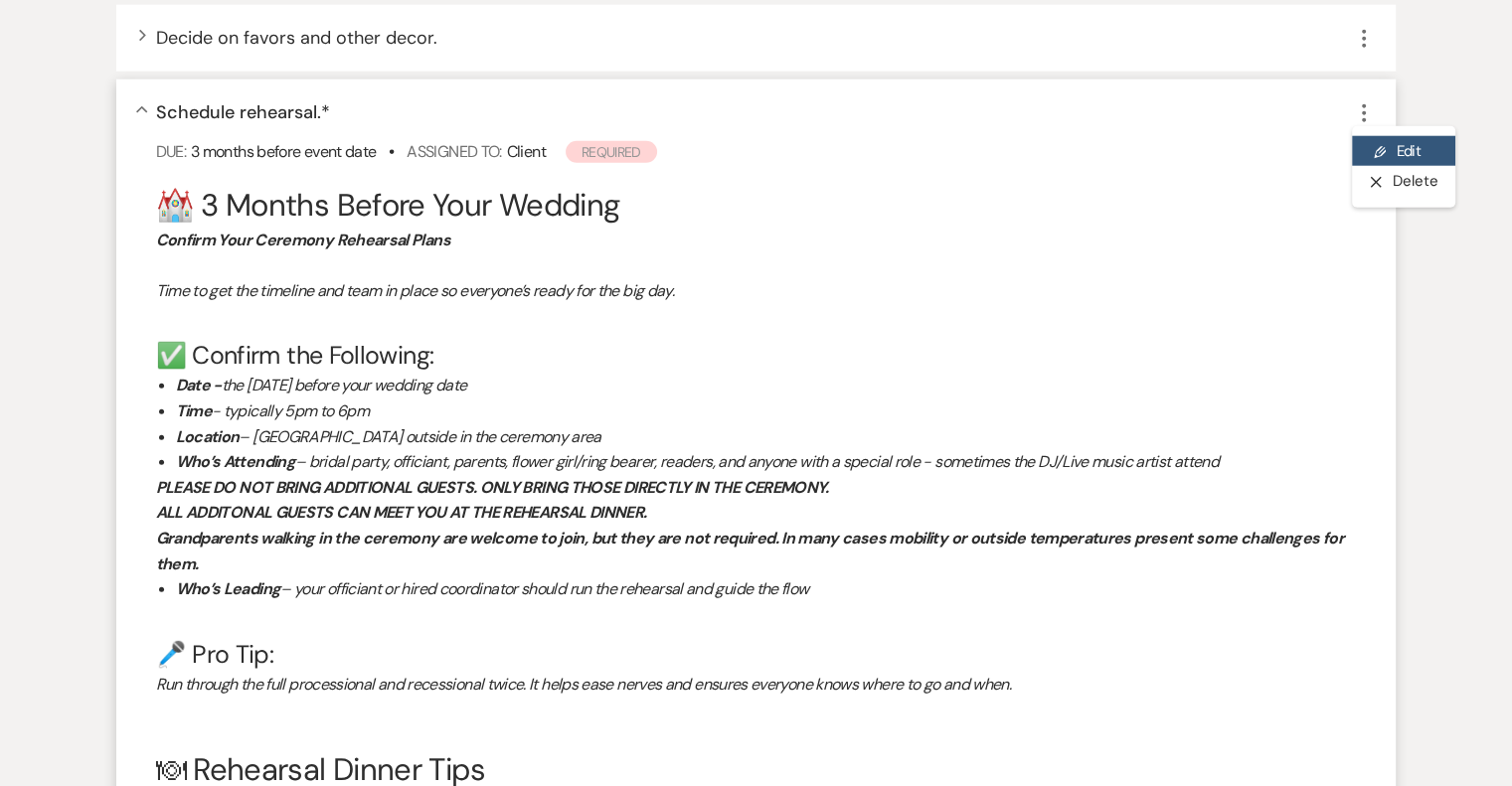click on "Pencil  Edit" at bounding box center (1404, 151) 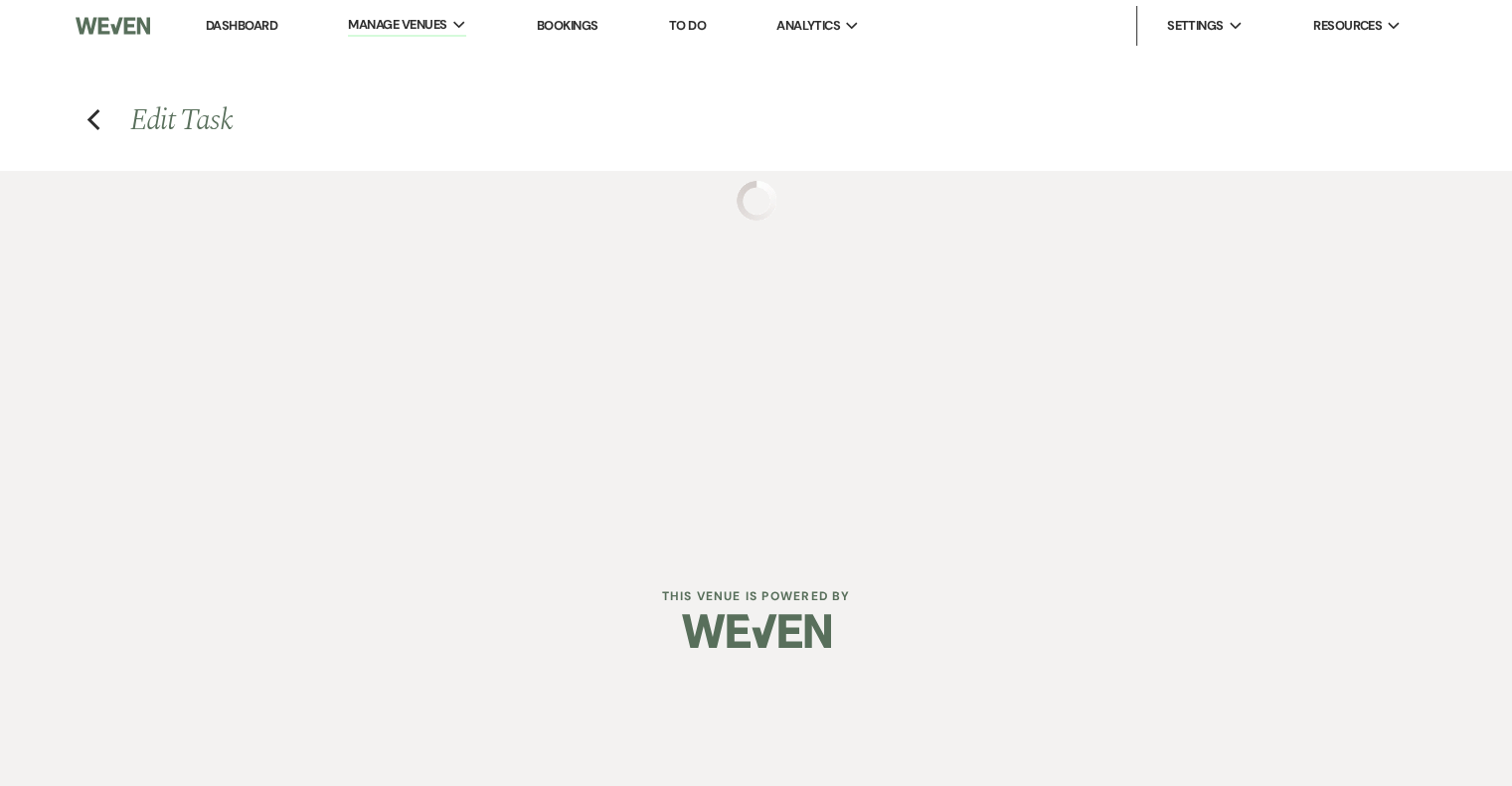 select on "true" 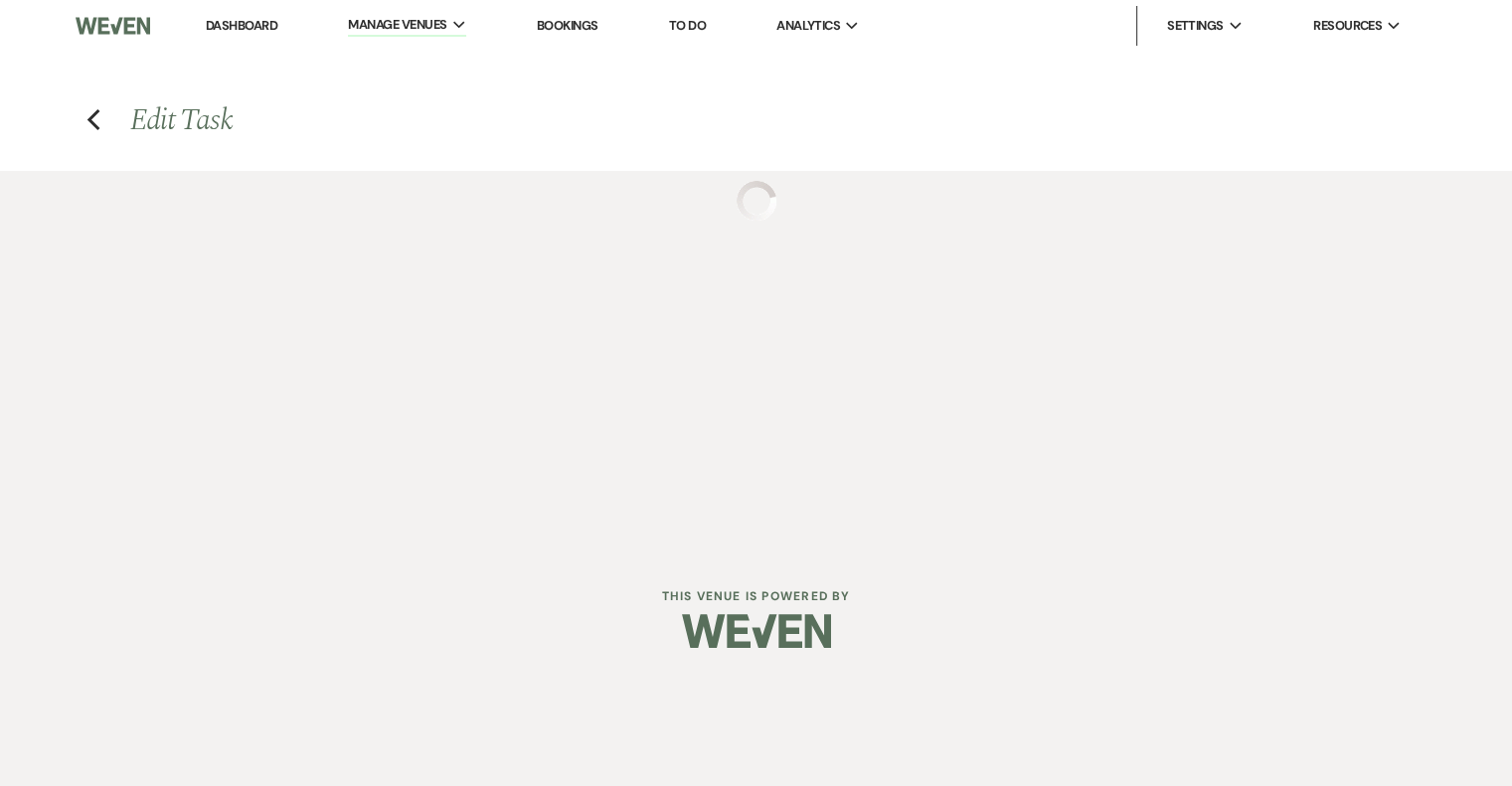 select on "34" 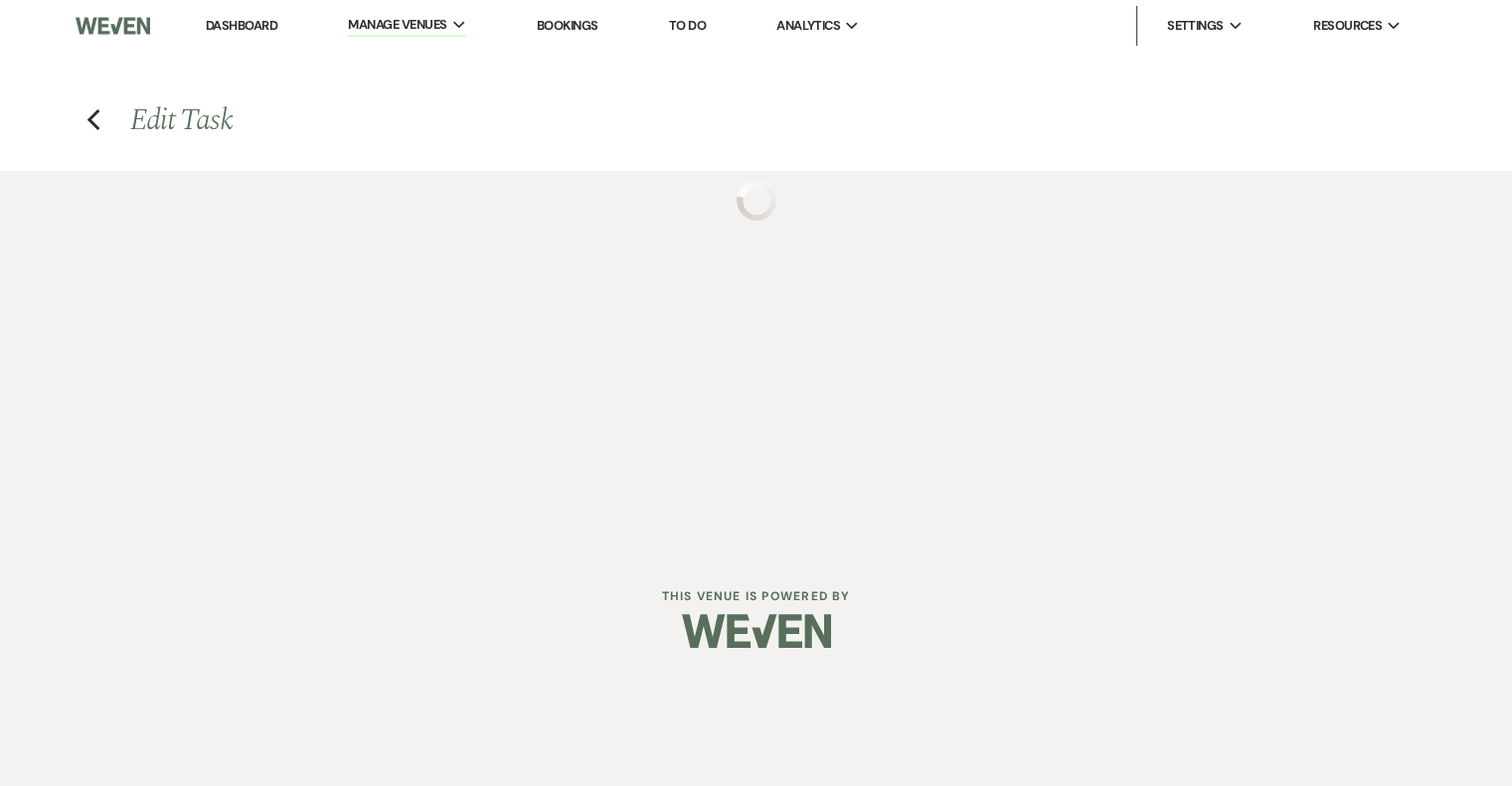 select on "planningToolsAccount" 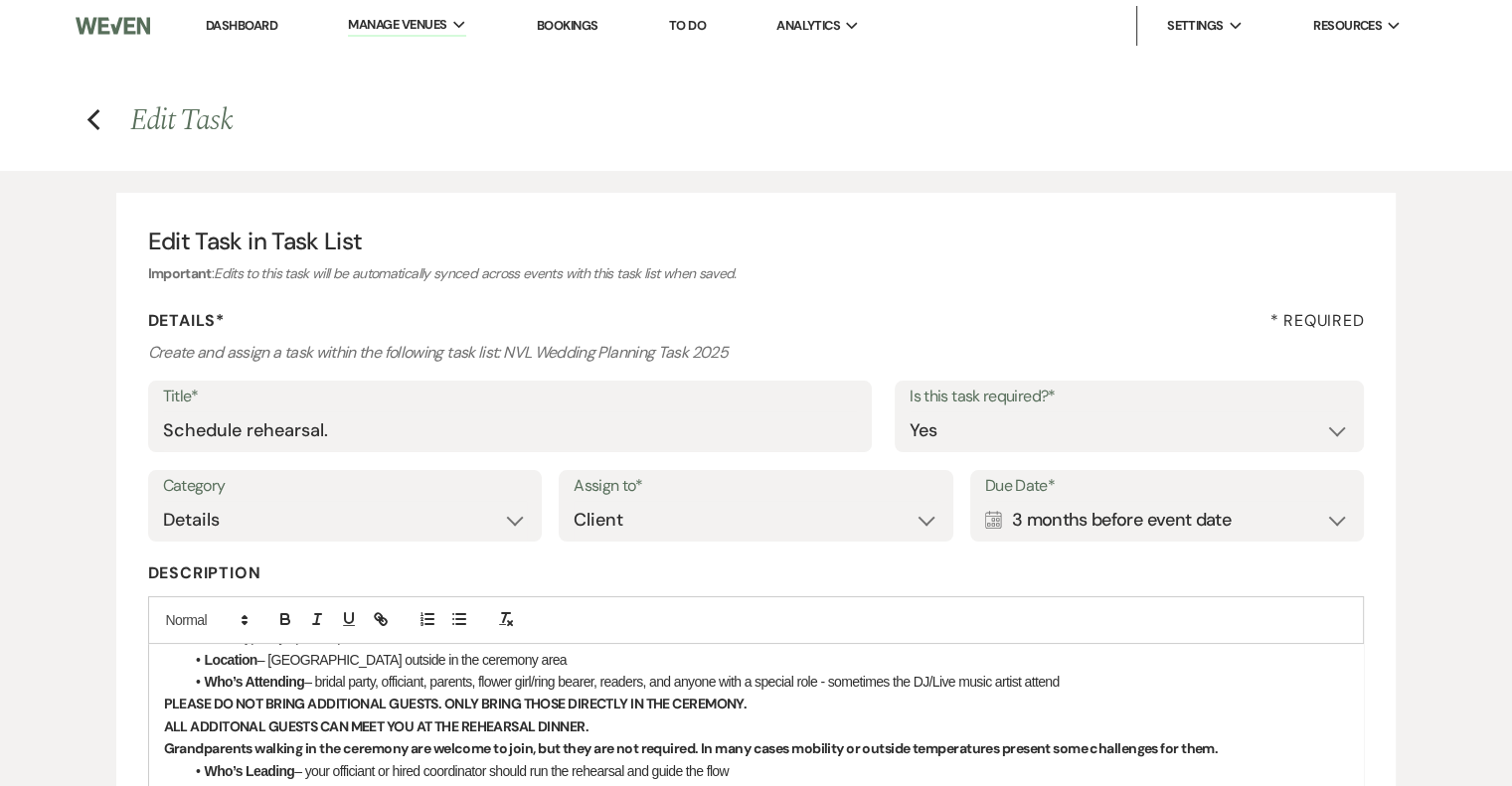 scroll, scrollTop: 183, scrollLeft: 0, axis: vertical 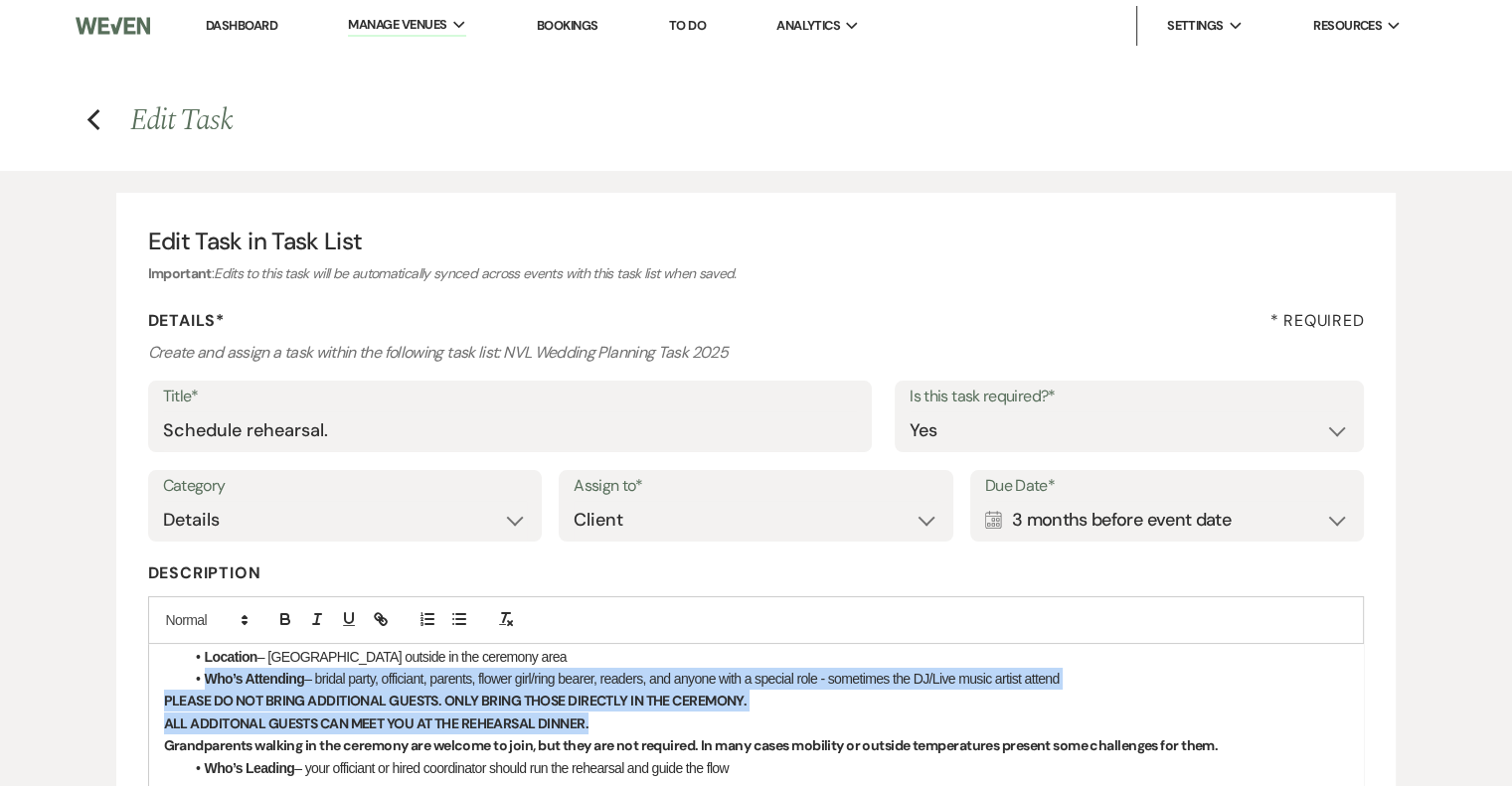 drag, startPoint x: 191, startPoint y: 681, endPoint x: 605, endPoint y: 724, distance: 416.2271 